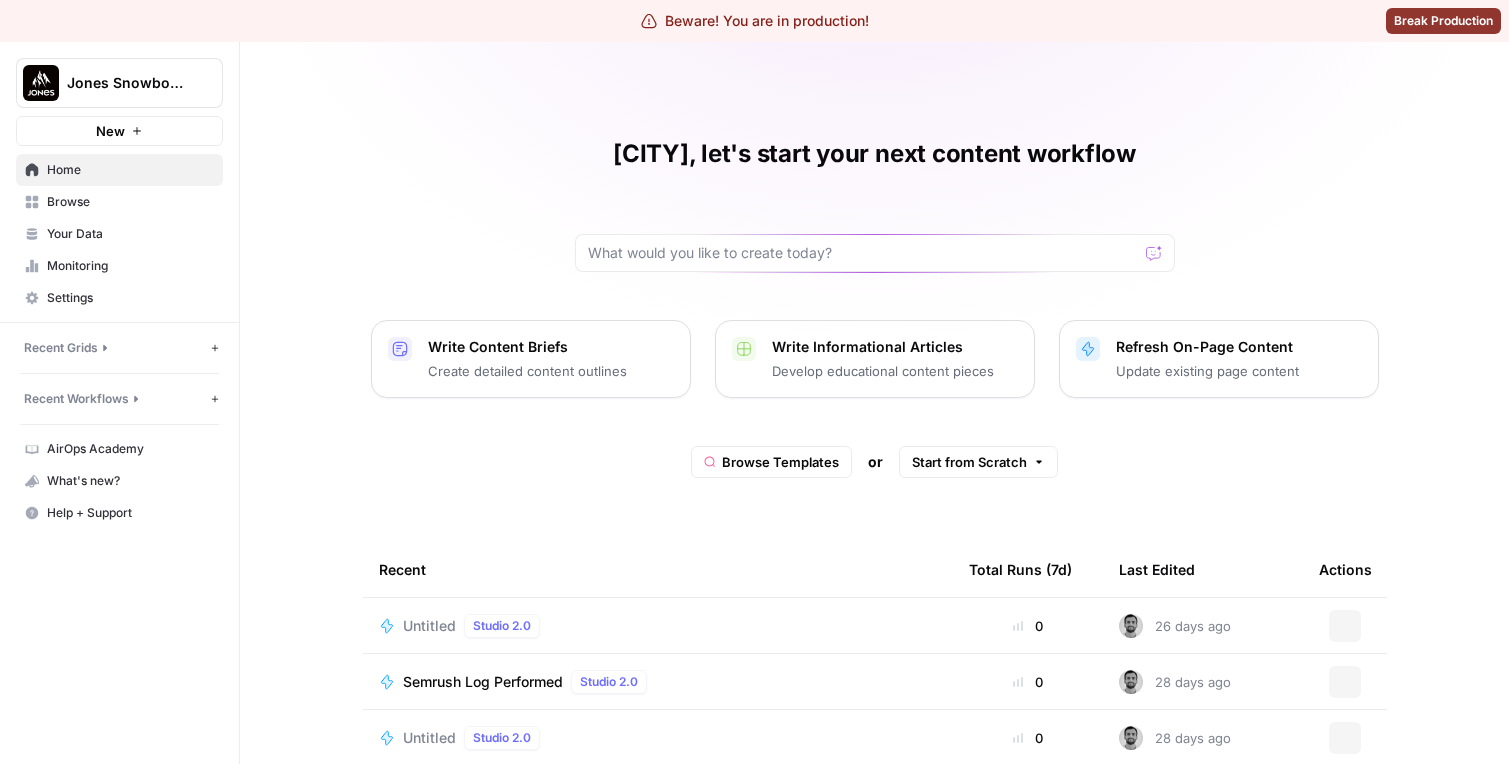 scroll, scrollTop: 0, scrollLeft: 0, axis: both 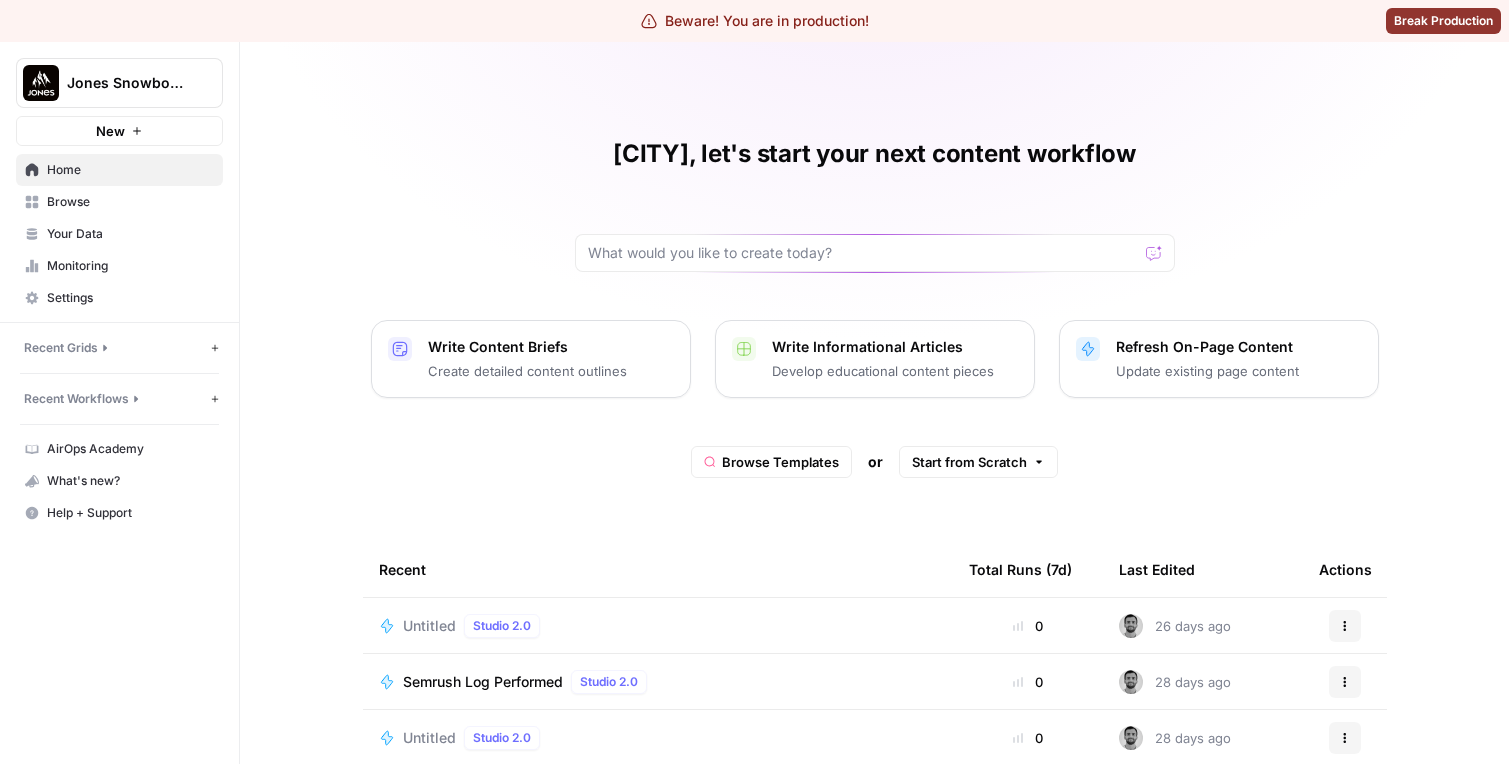 click on "Jones Snowboards" at bounding box center [119, 83] 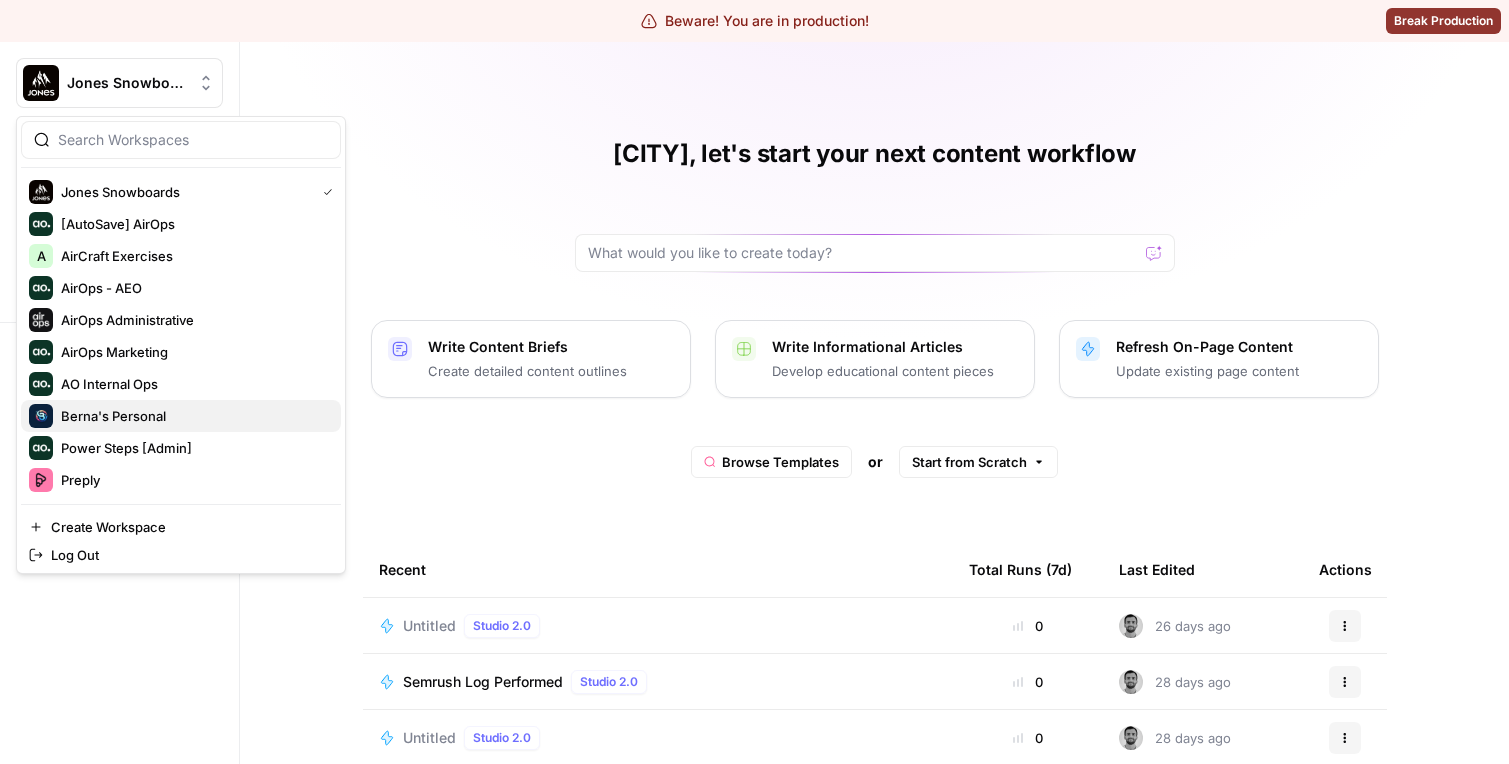 click on "Berna's Personal" at bounding box center (193, 416) 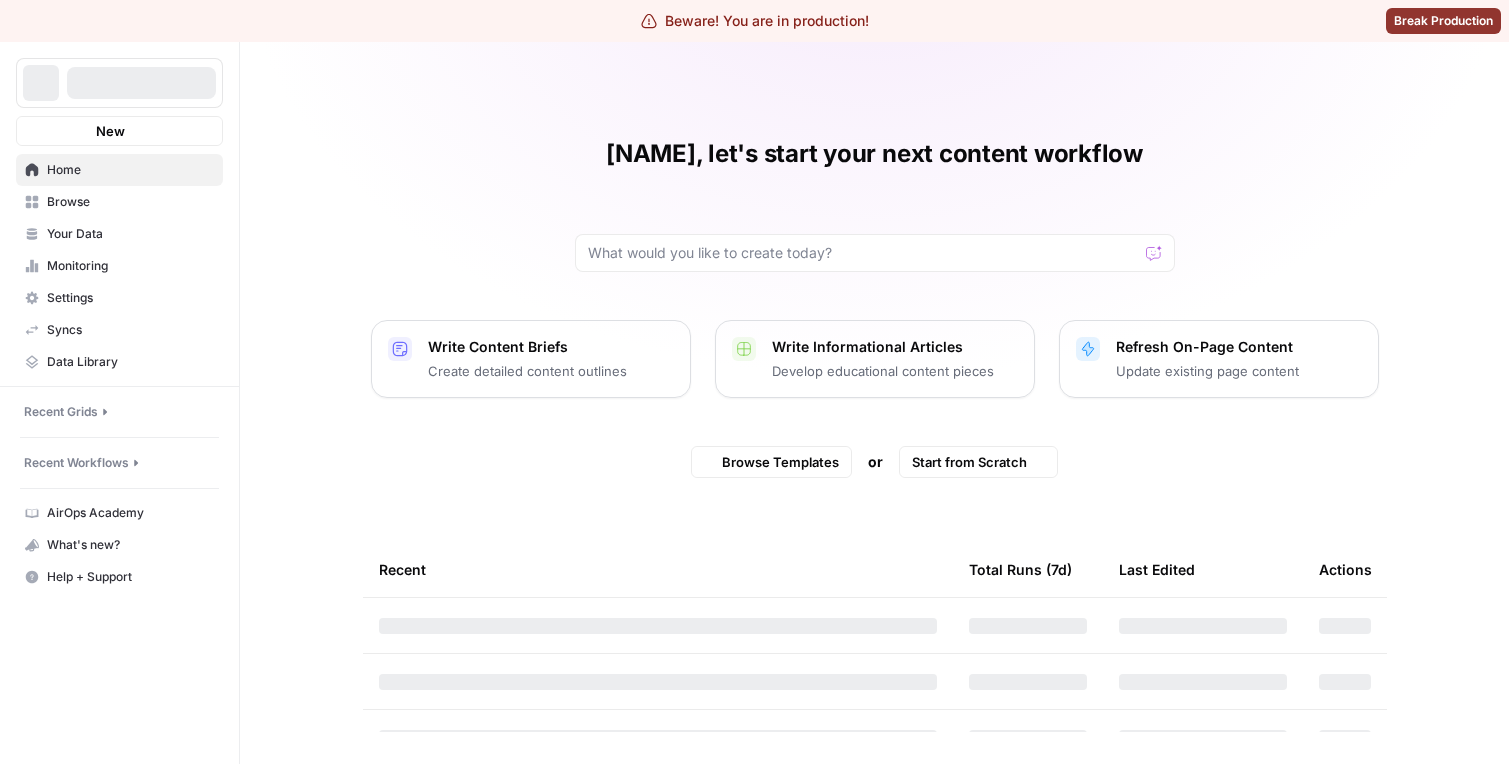 scroll, scrollTop: 0, scrollLeft: 0, axis: both 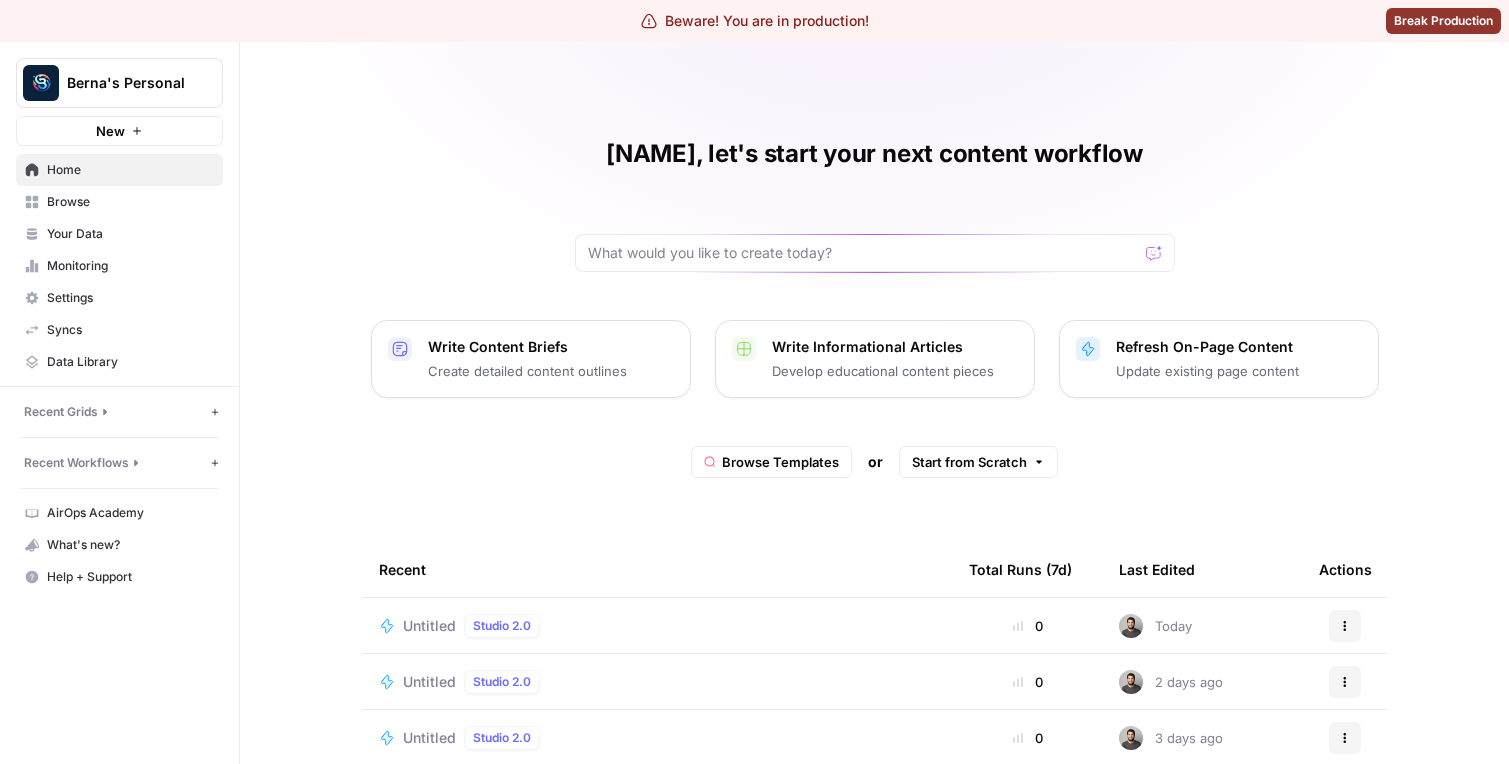 click on "Monitoring" at bounding box center [130, 266] 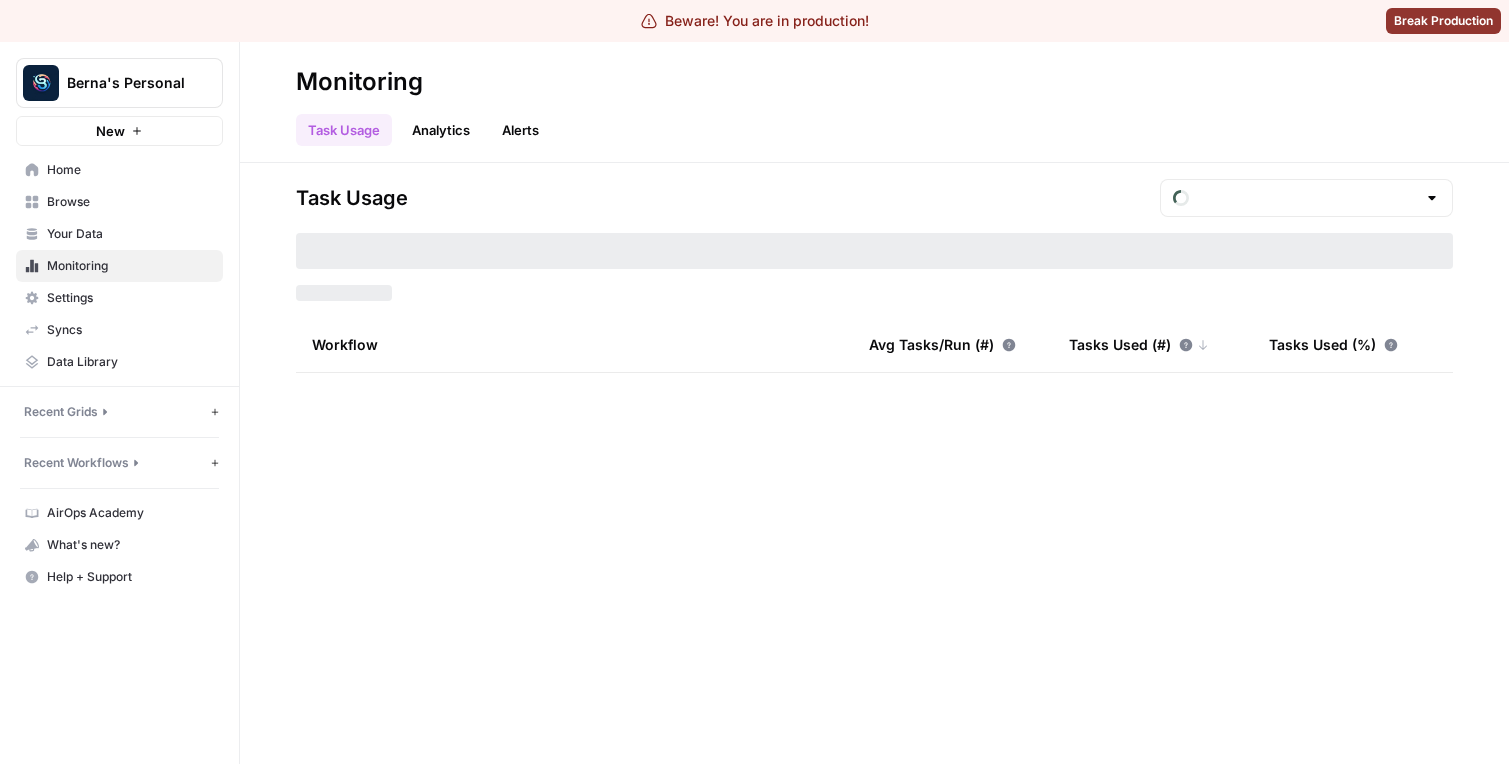 type on "July Tasks" 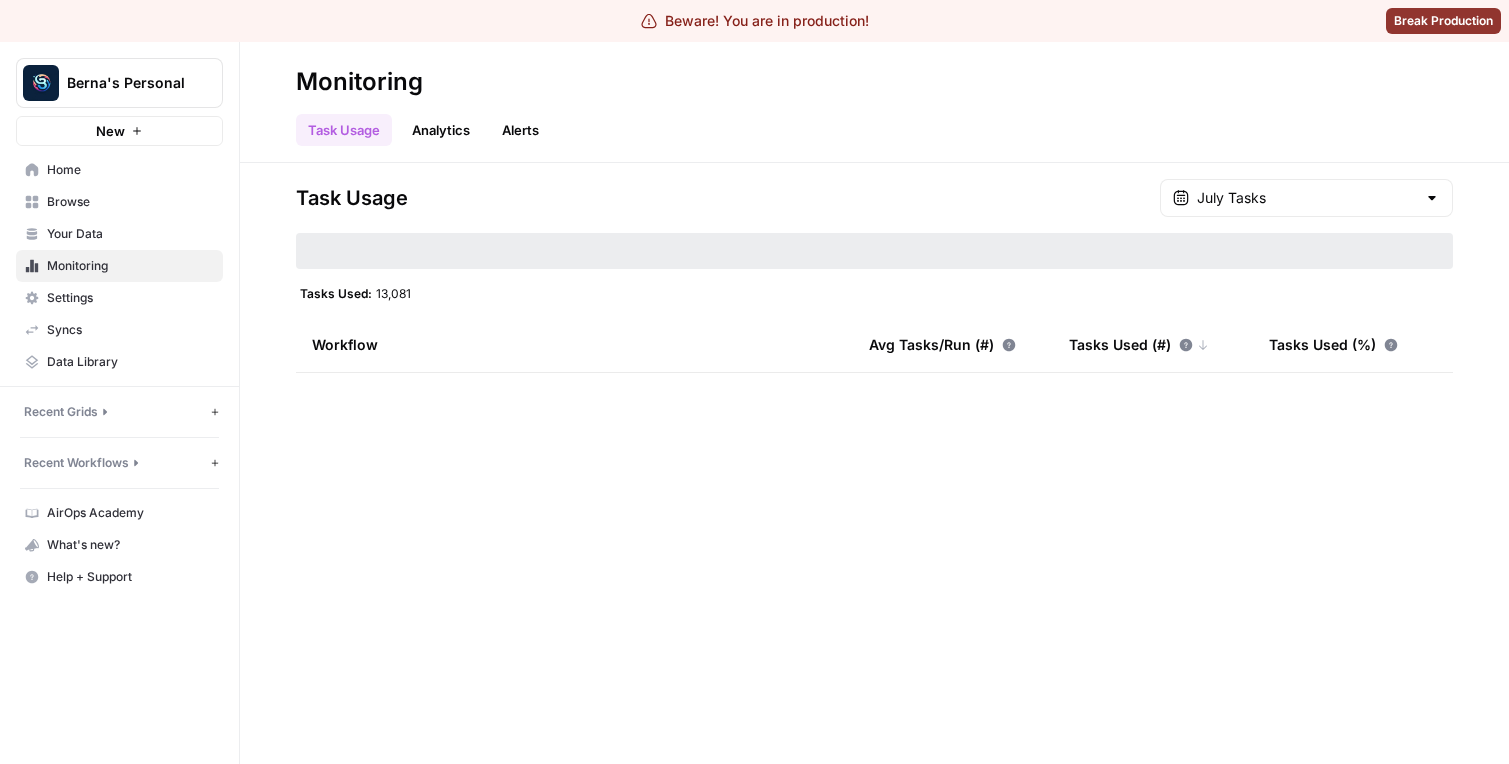 click on "Your Data" at bounding box center (130, 234) 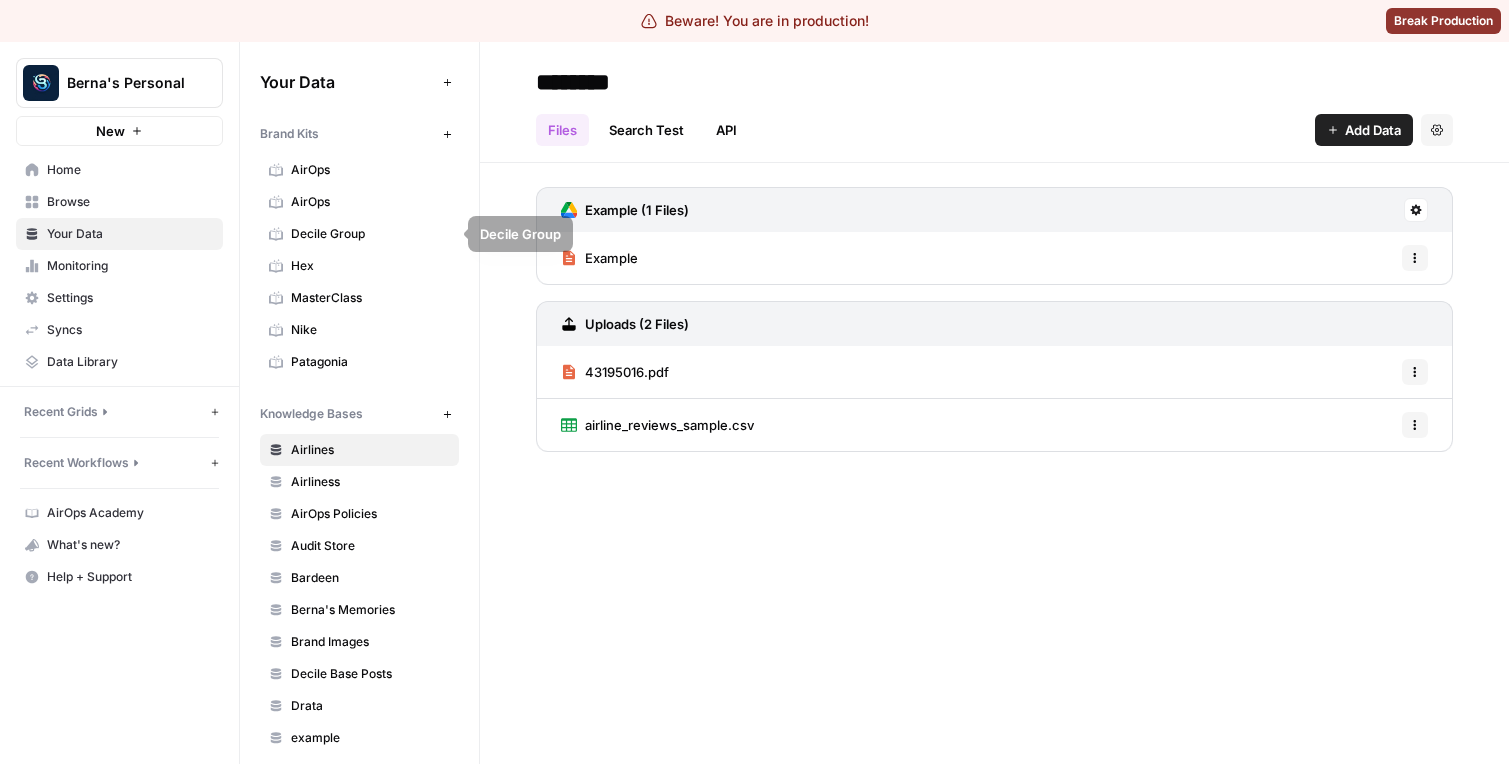 click on "MasterClass" at bounding box center [370, 298] 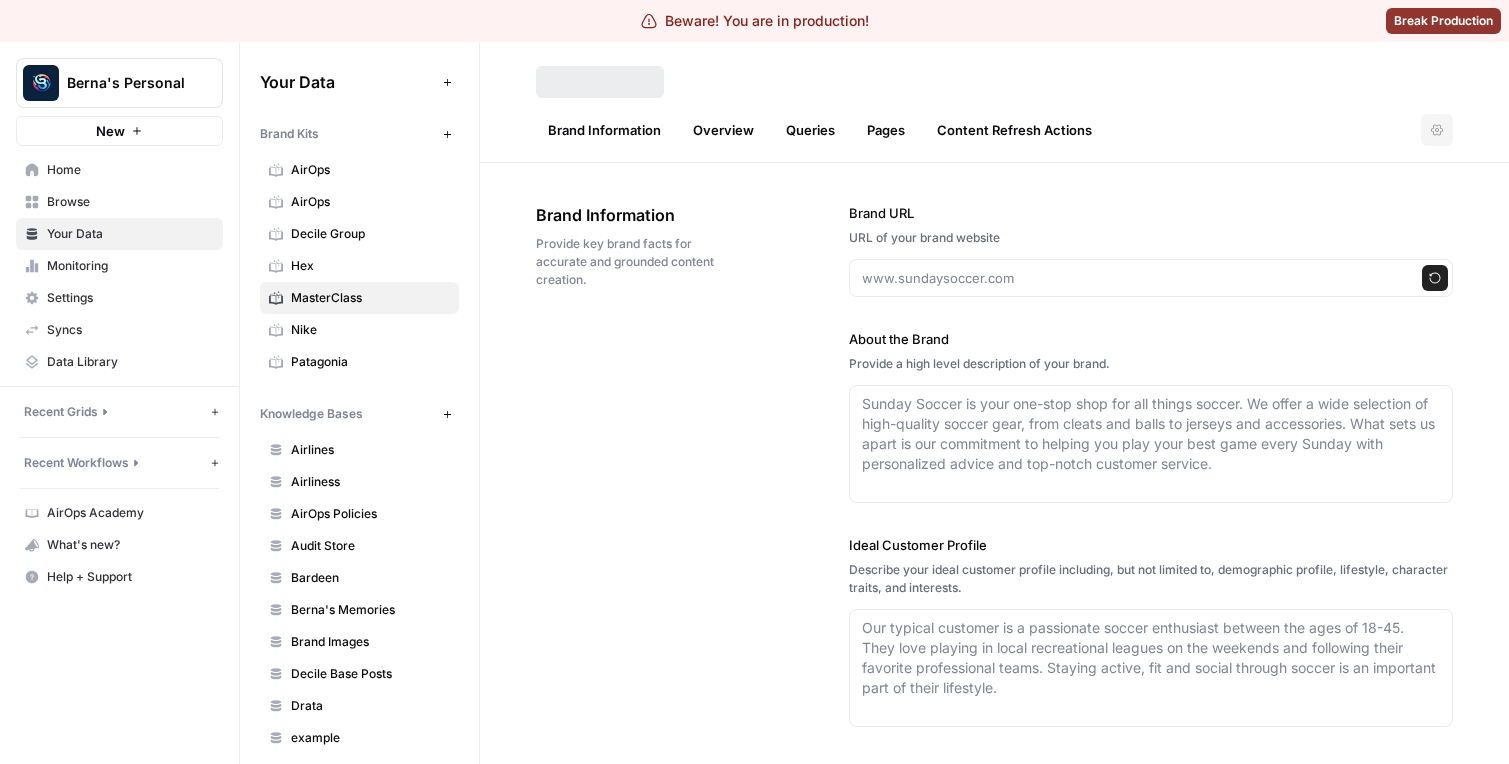 type on "masterclass.com" 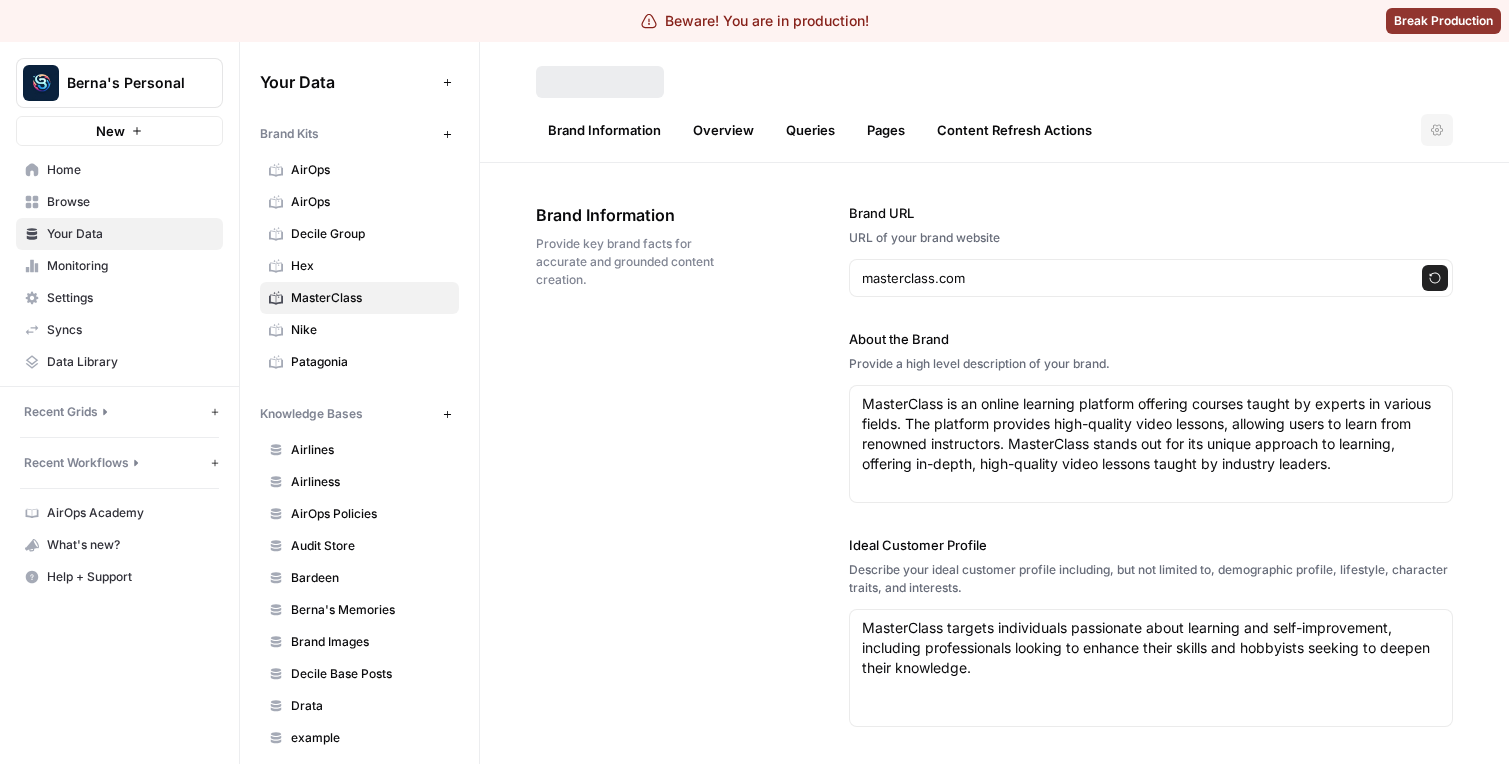 click on "Overview" at bounding box center (723, 130) 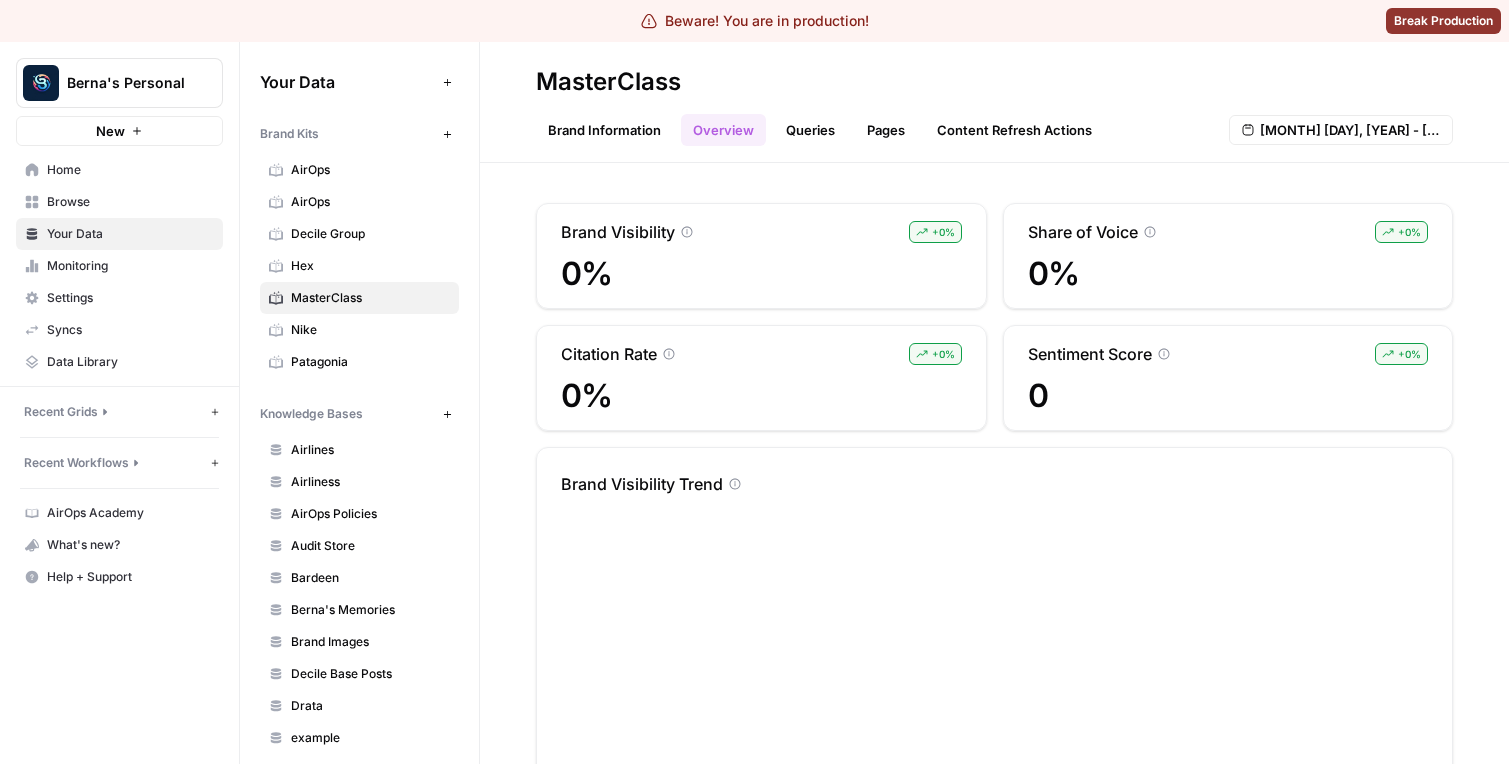 click on "Queries" at bounding box center [810, 130] 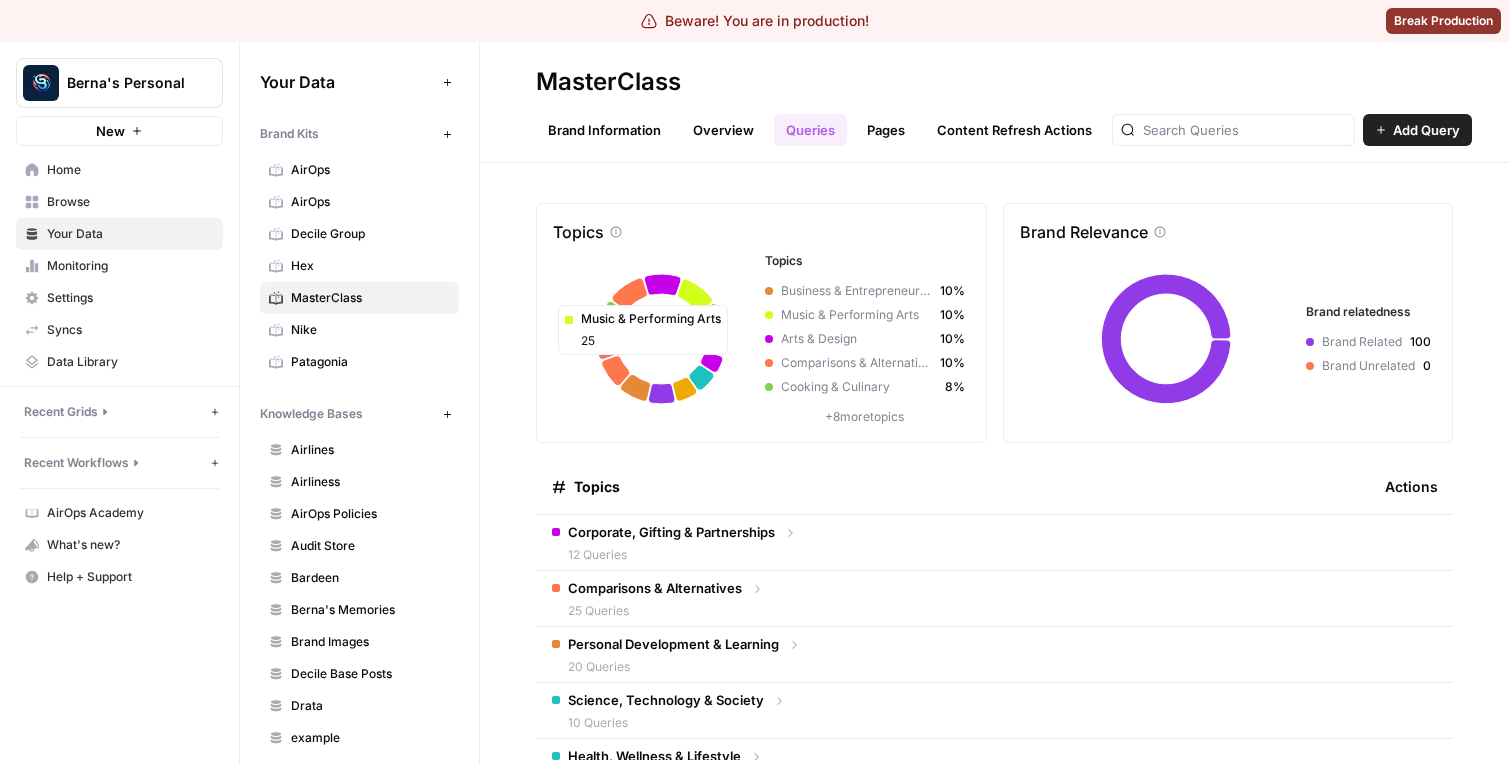 click on "12 Queries" at bounding box center (671, 555) 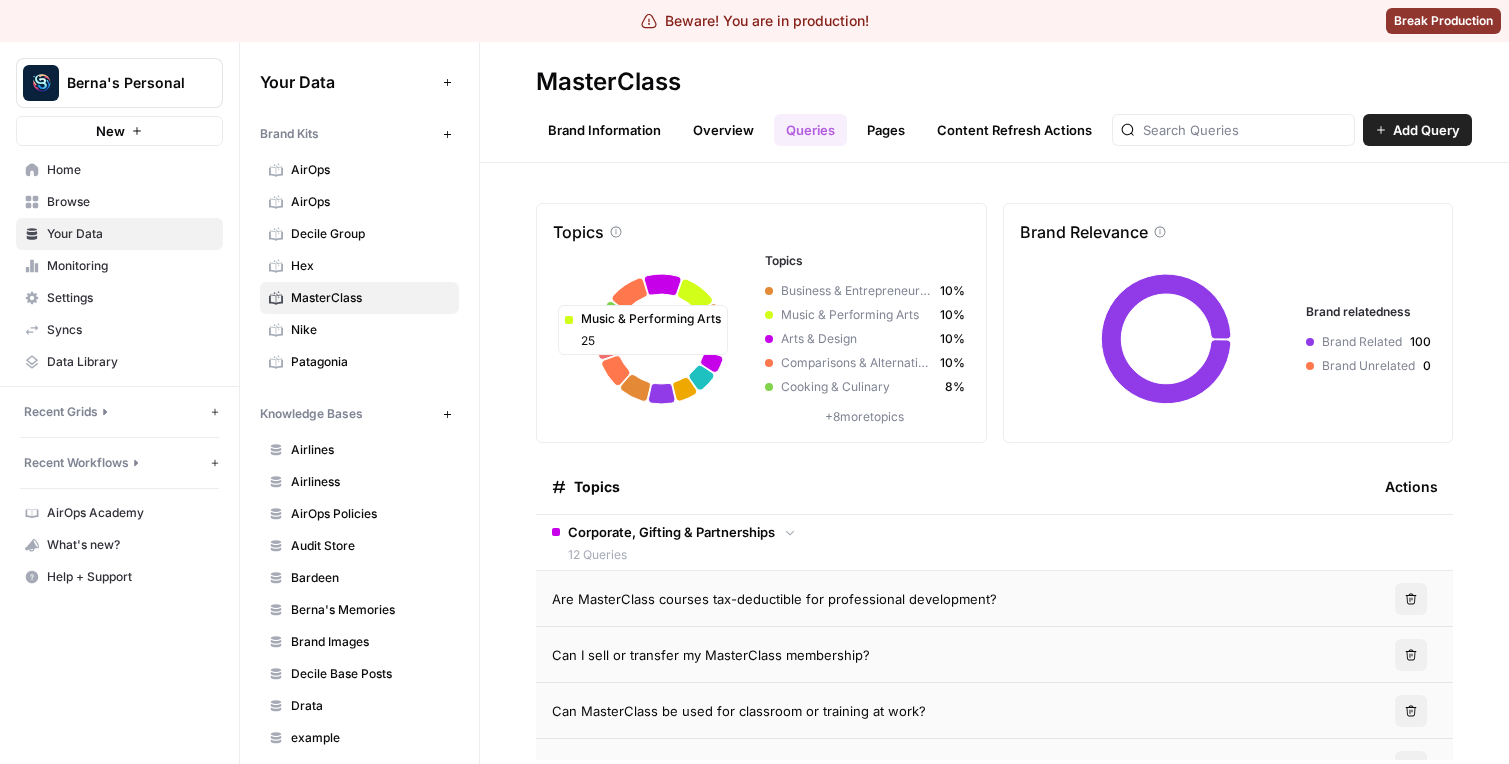 click on "Are MasterClass courses tax-deductible for professional development?" at bounding box center [952, 599] 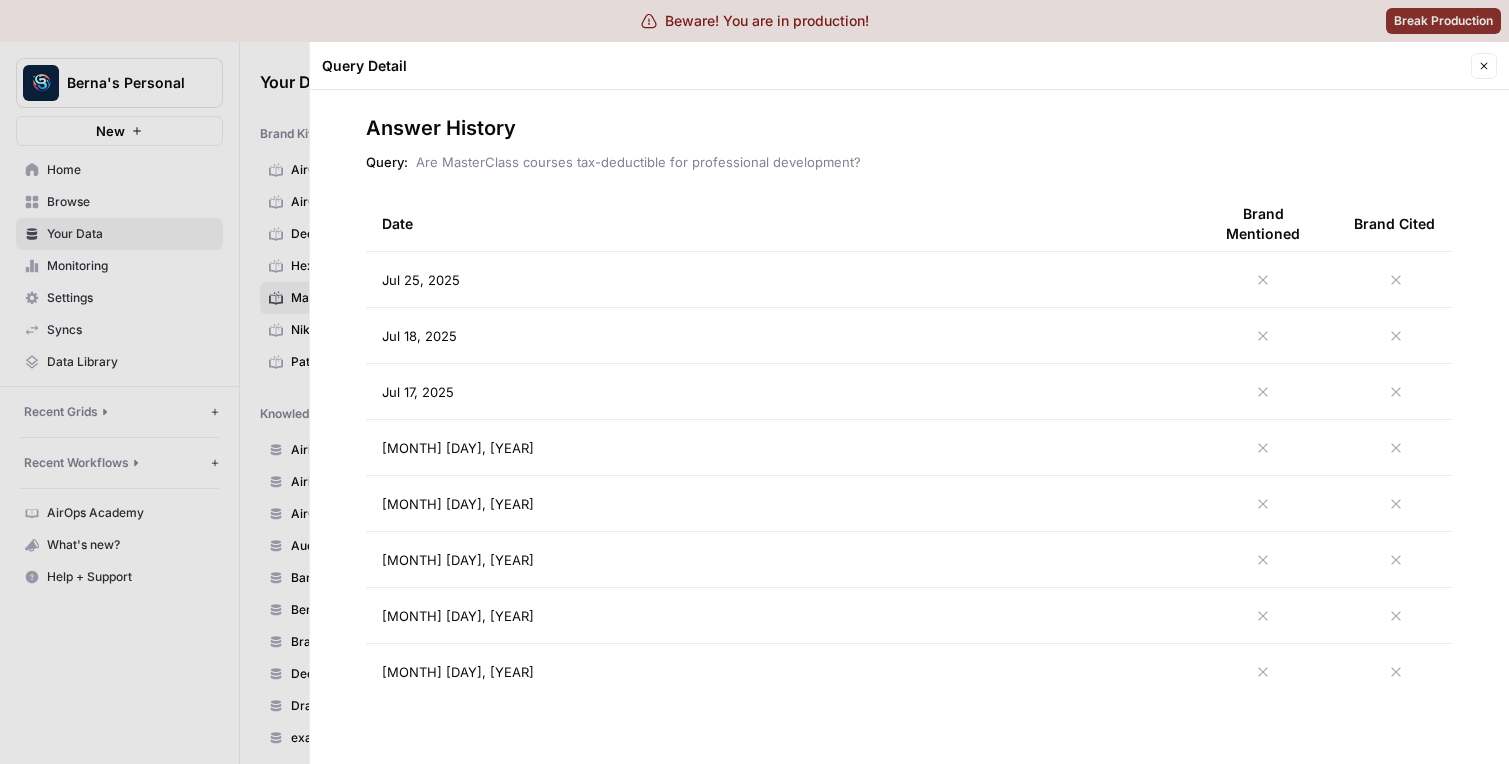 click on "Jul 25, 2025" at bounding box center [777, 279] 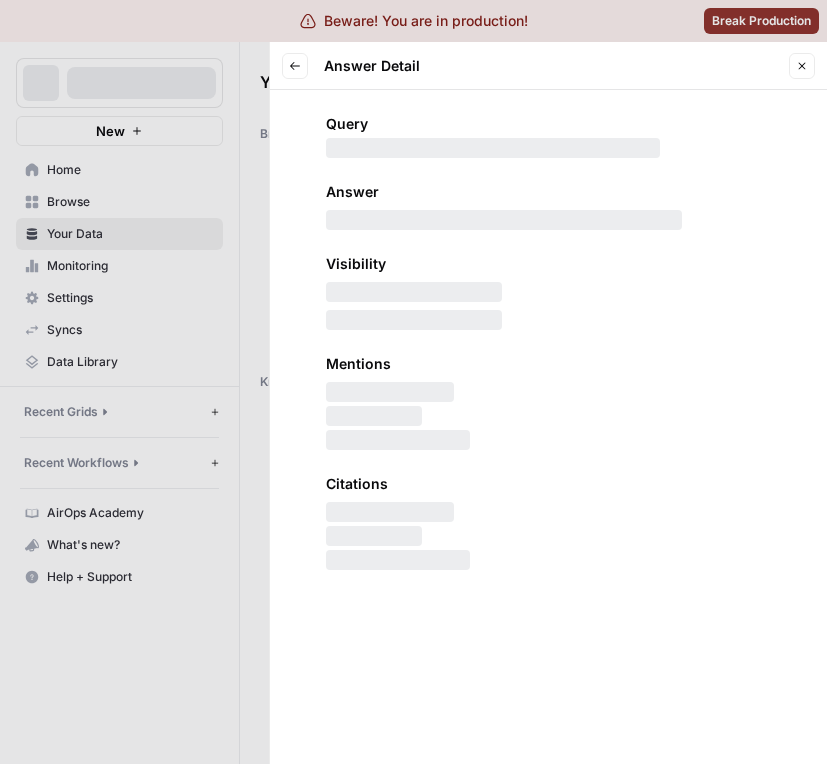 scroll, scrollTop: 0, scrollLeft: 0, axis: both 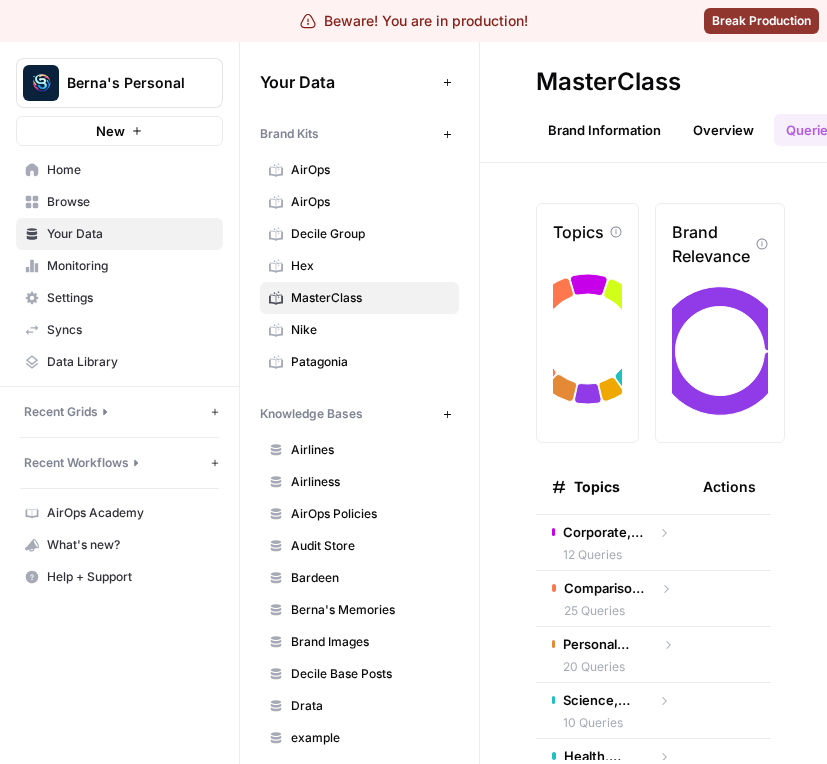 click on "Corporate, Gifting & Partnerships" at bounding box center [606, 532] 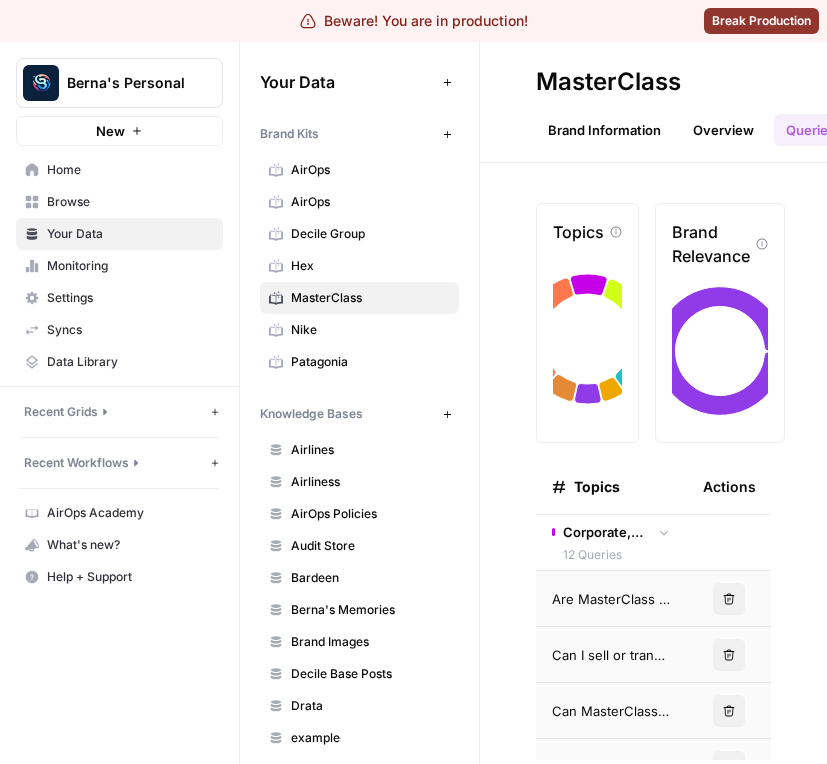 click on "Corporate, Gifting & Partnerships" at bounding box center (606, 532) 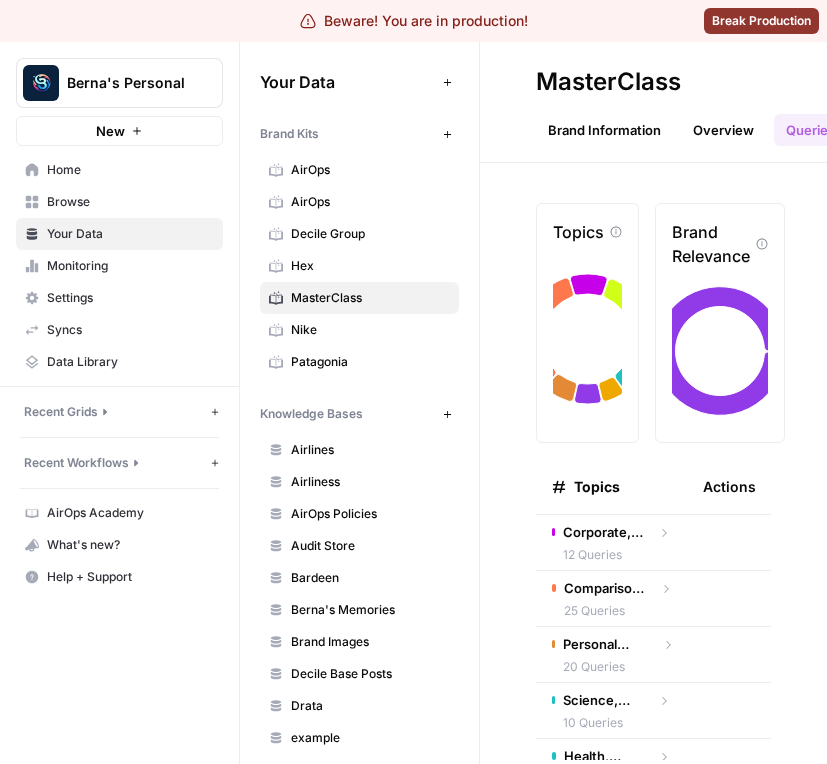 click on "Corporate, Gifting & Partnerships" at bounding box center [606, 532] 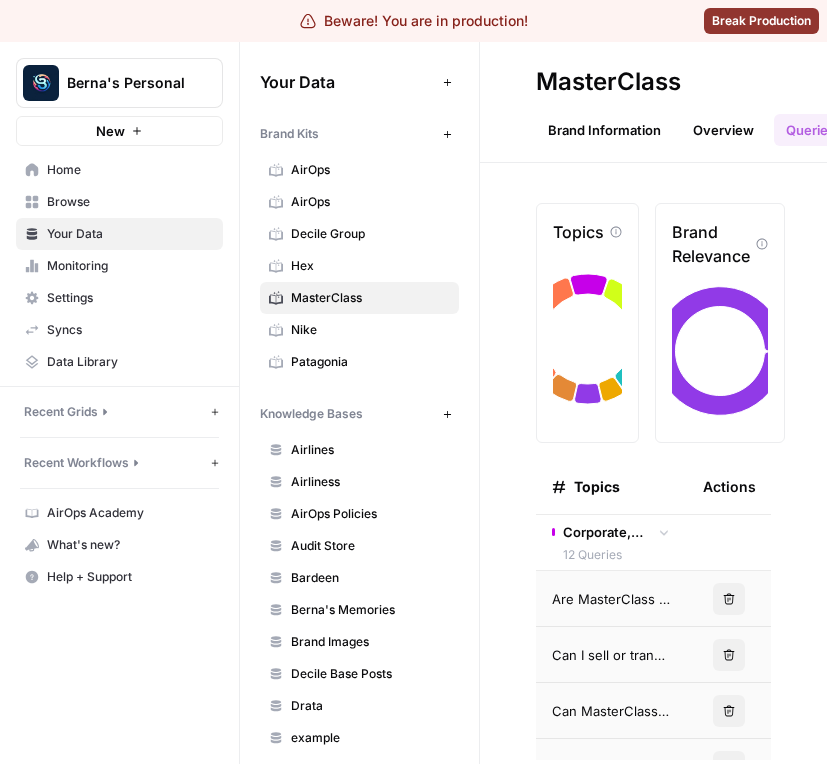 click on "Are MasterClass courses tax-deductible for professional development?" at bounding box center (611, 599) 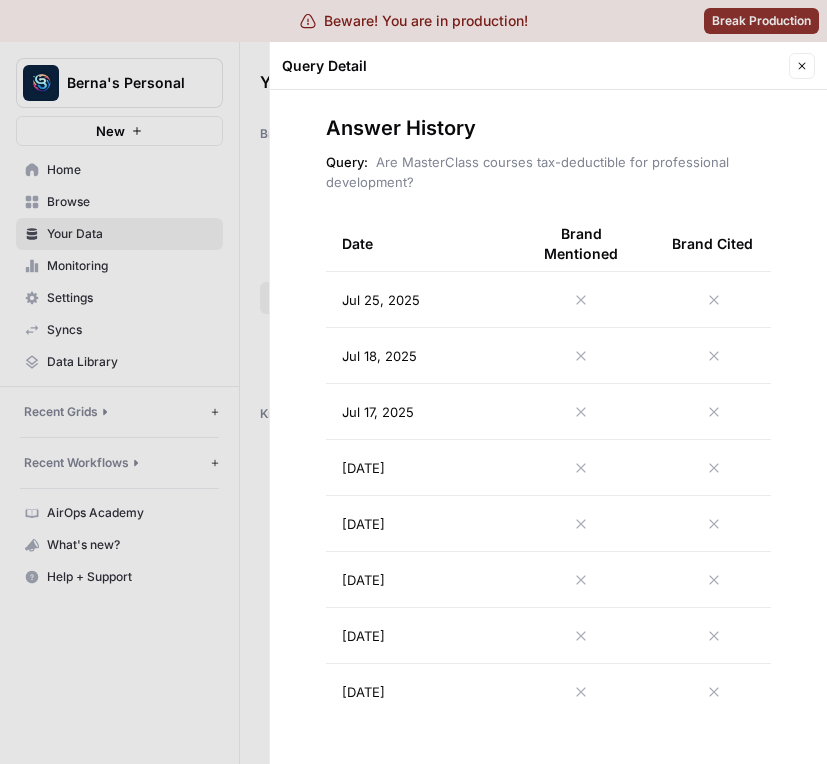 click on "Jul 25, 2025" at bounding box center [416, 299] 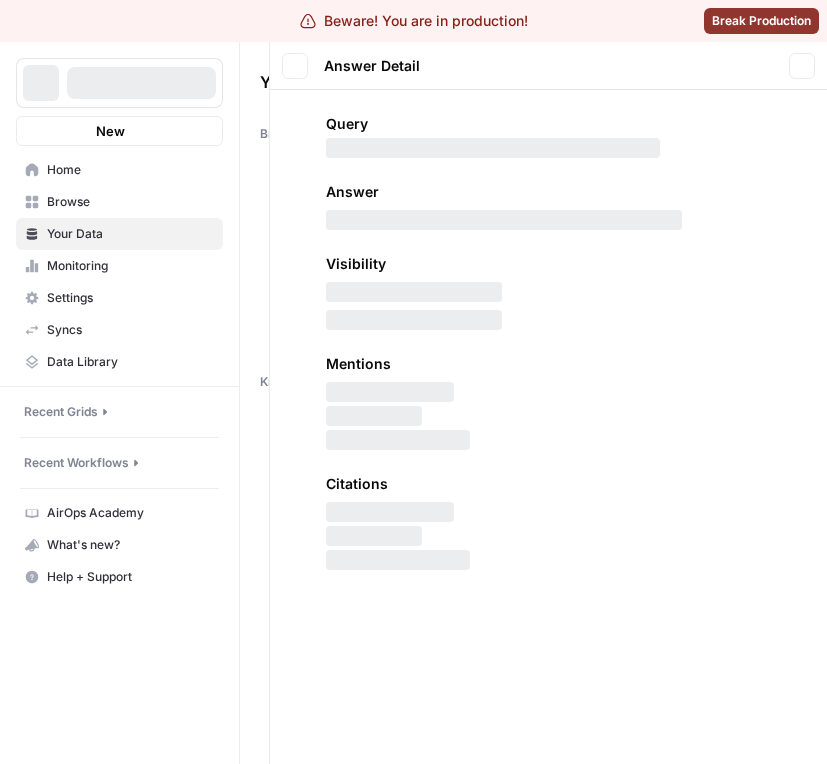 scroll, scrollTop: 0, scrollLeft: 0, axis: both 